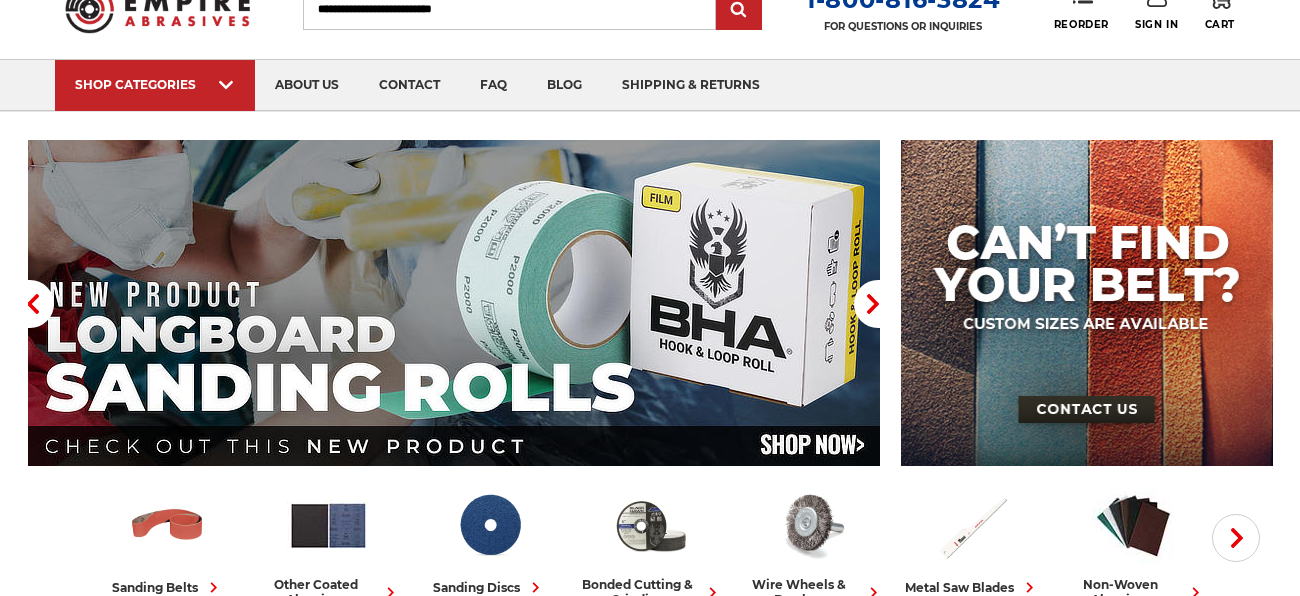 scroll, scrollTop: 119, scrollLeft: 0, axis: vertical 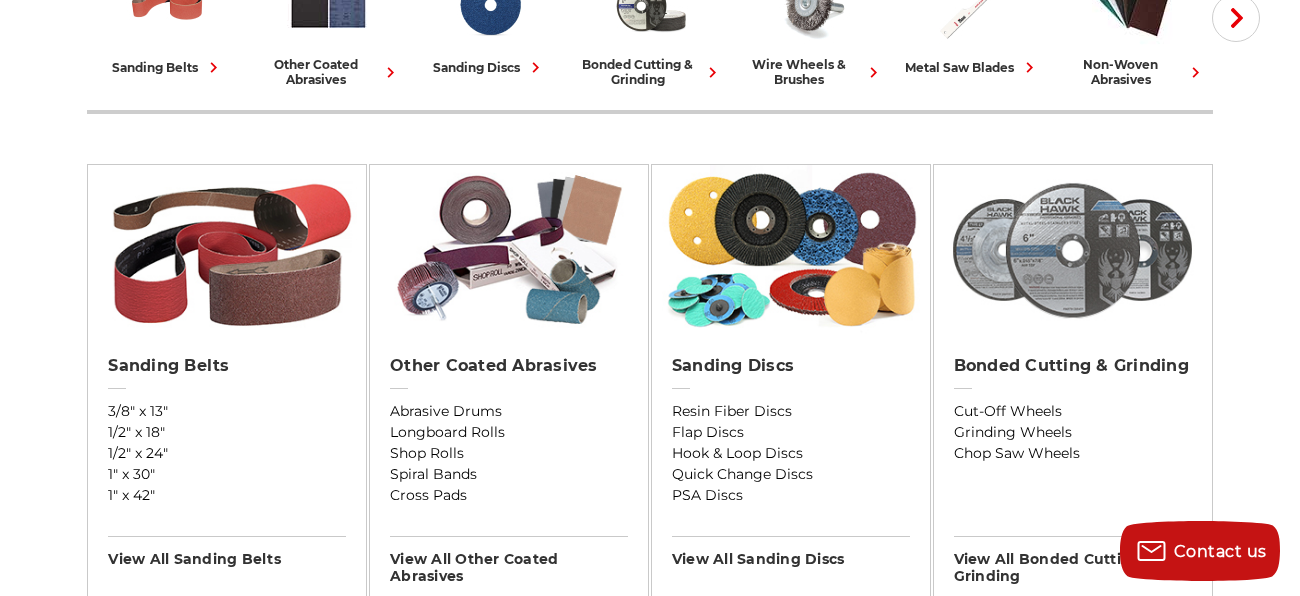 click at bounding box center (1072, 250) 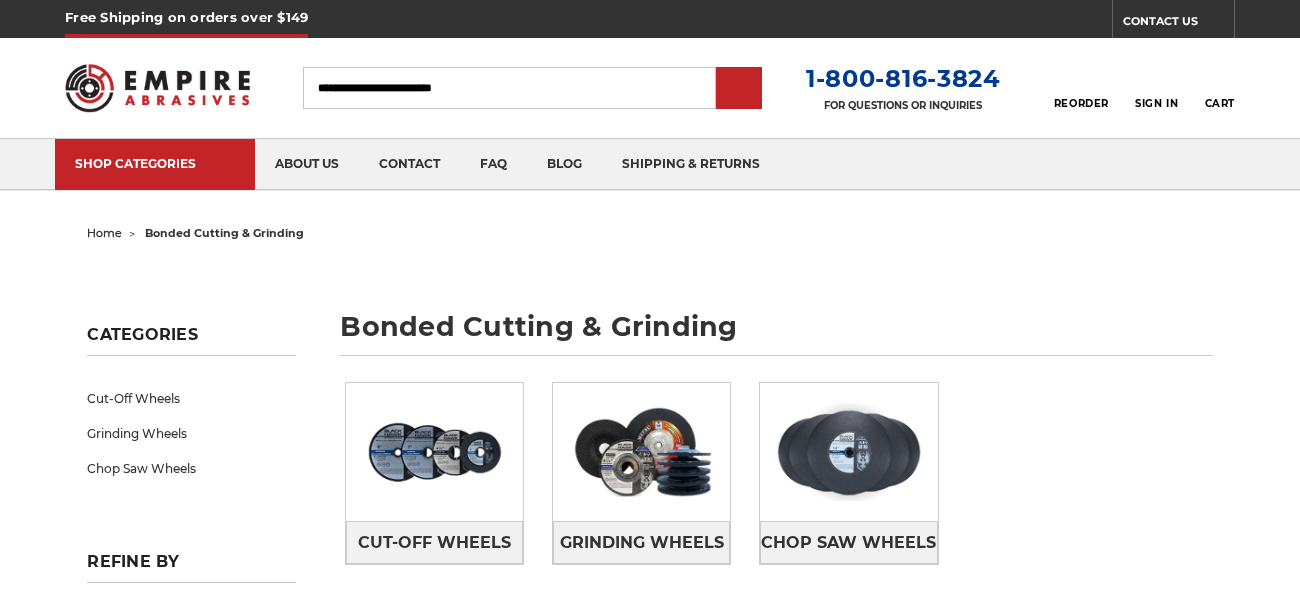 scroll, scrollTop: 0, scrollLeft: 0, axis: both 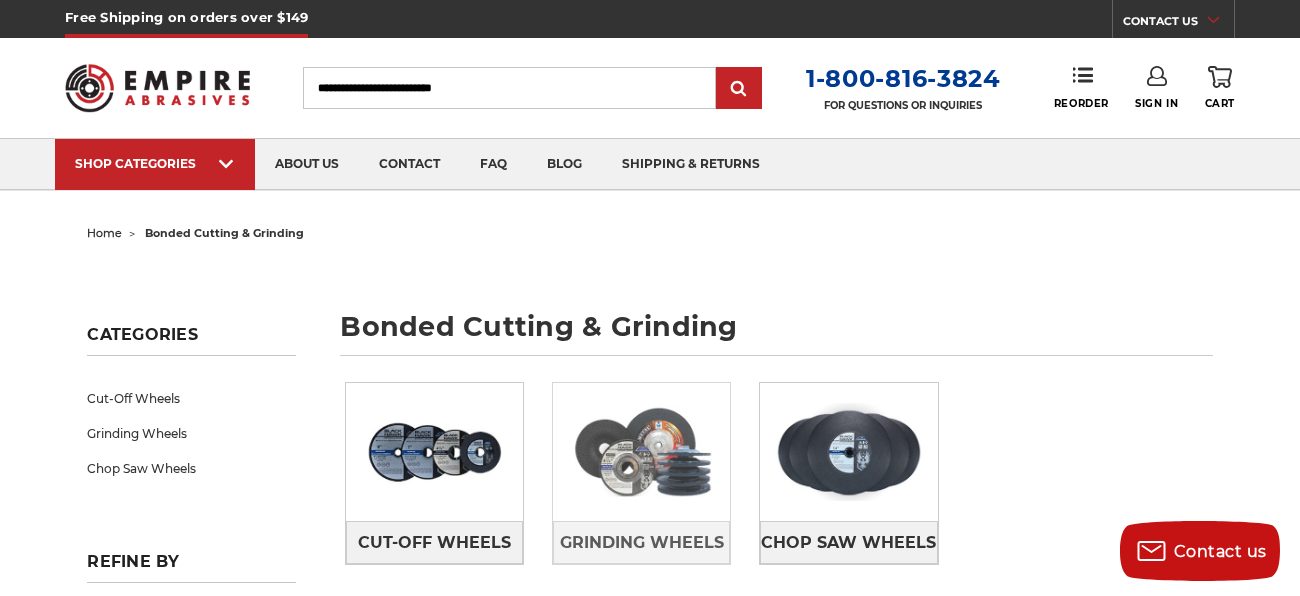 click at bounding box center [641, 452] 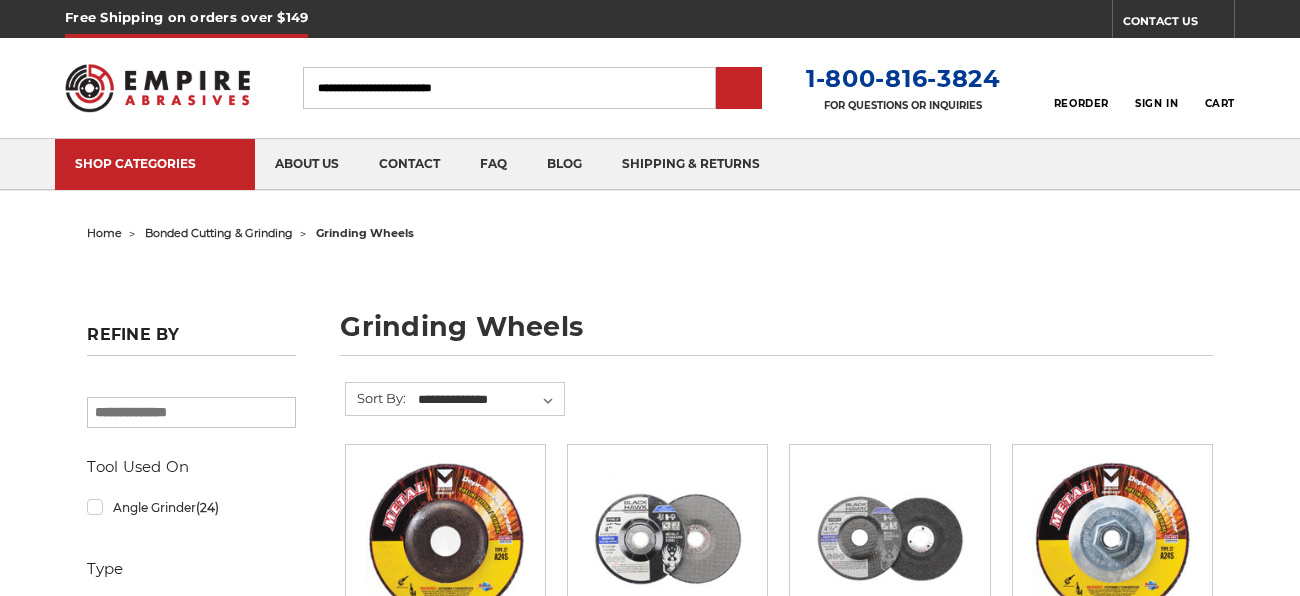 scroll, scrollTop: 0, scrollLeft: 0, axis: both 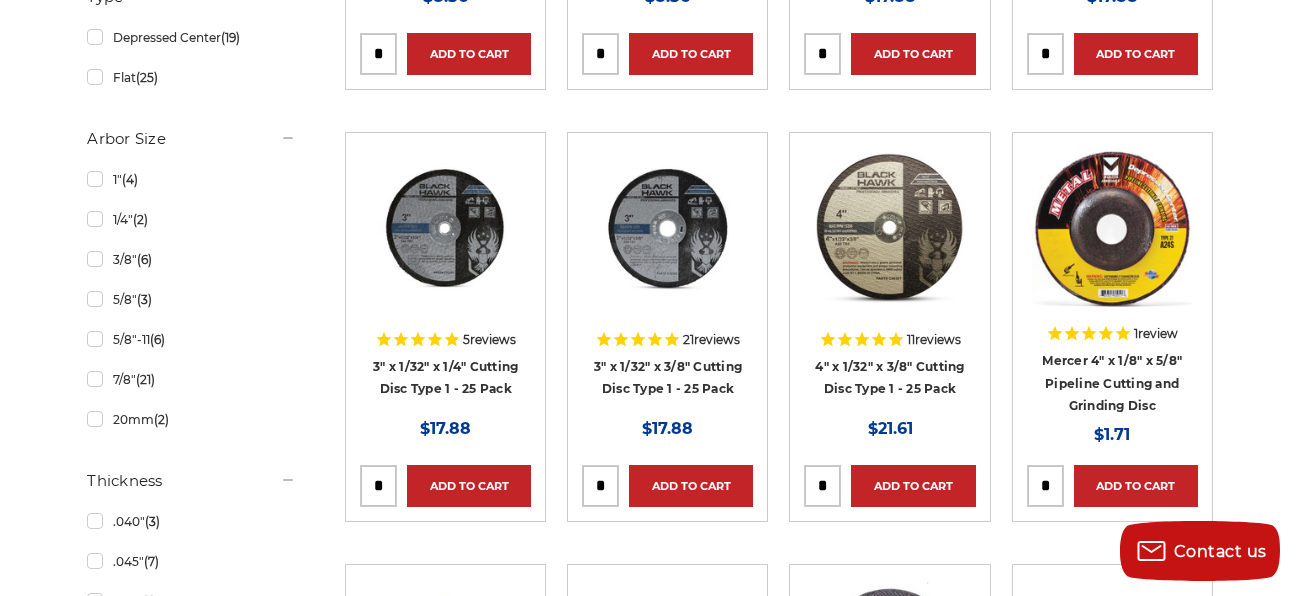 click on "Mercer 4" x 1/8" x 5/8" Pipeline Cutting and Grinding Disc" at bounding box center (1112, 383) 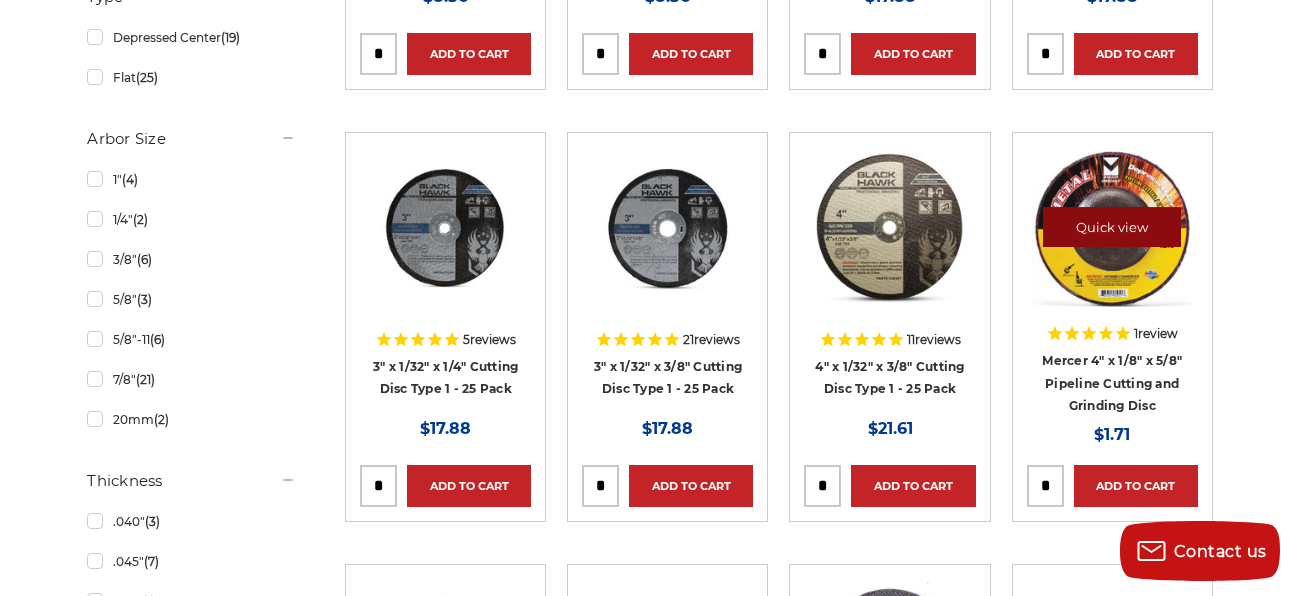 click on "Quick view" at bounding box center (1112, 227) 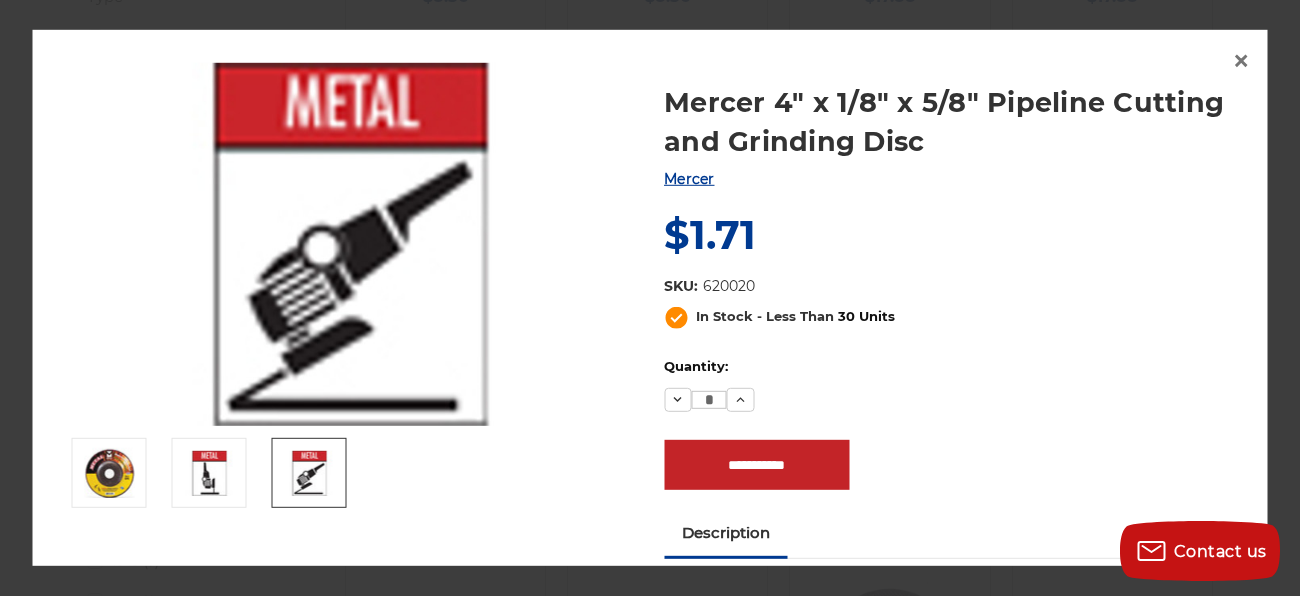 click on "Description" at bounding box center (726, 533) 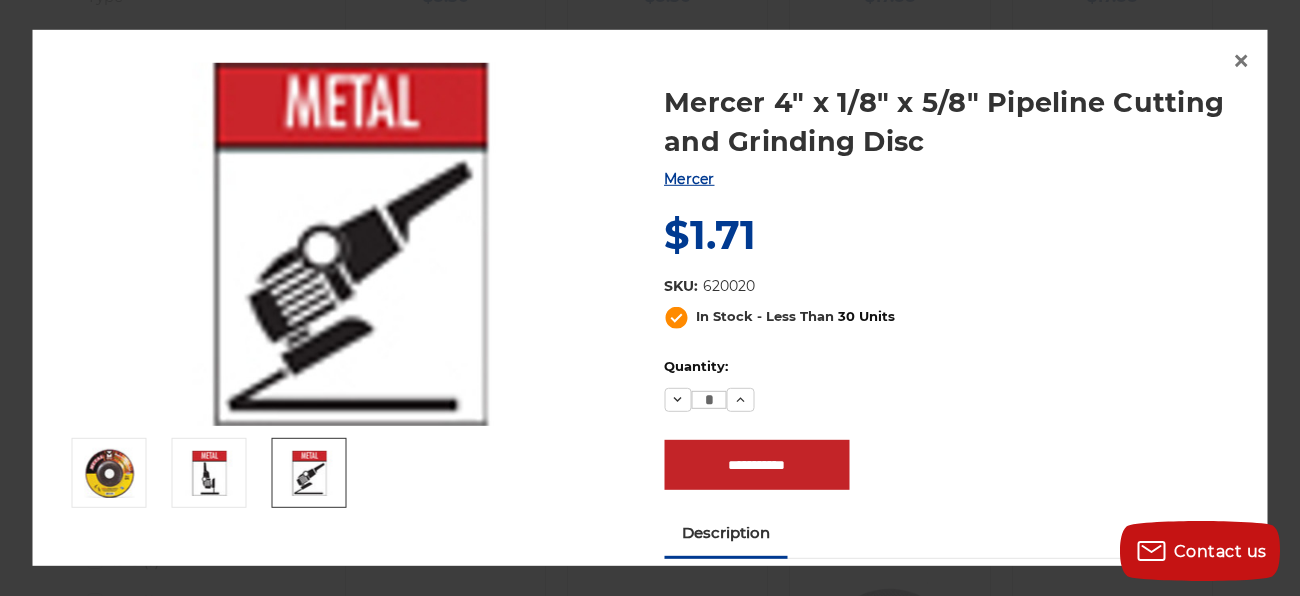 click on "Description" at bounding box center [726, 533] 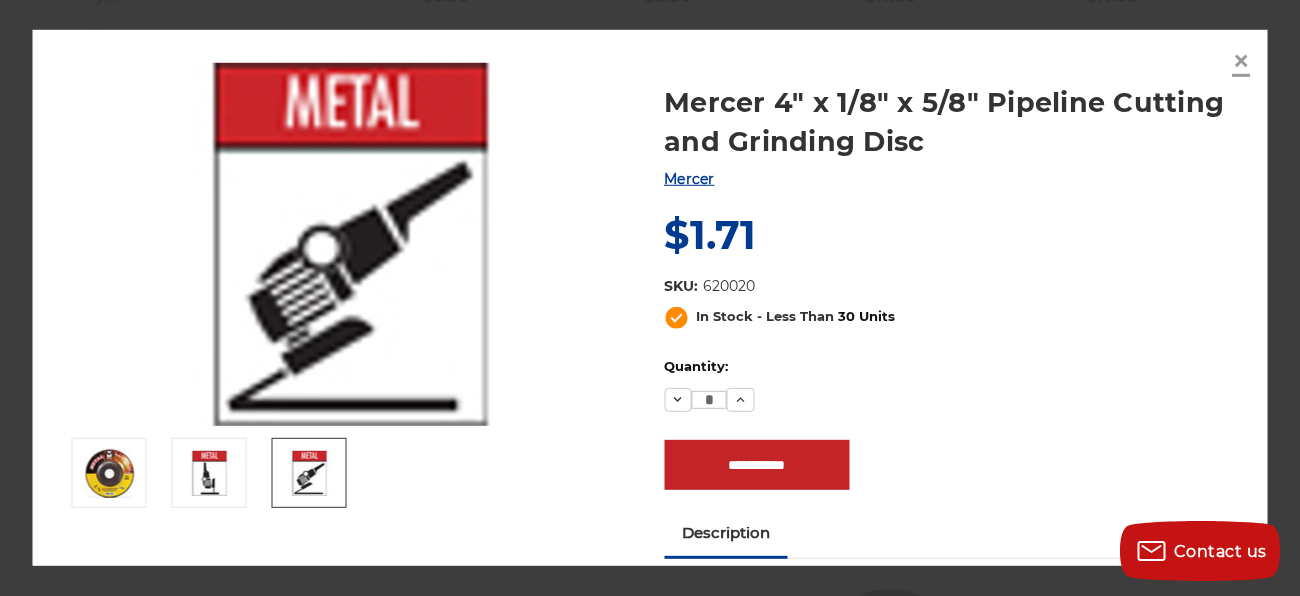 click on "×" at bounding box center [1241, 59] 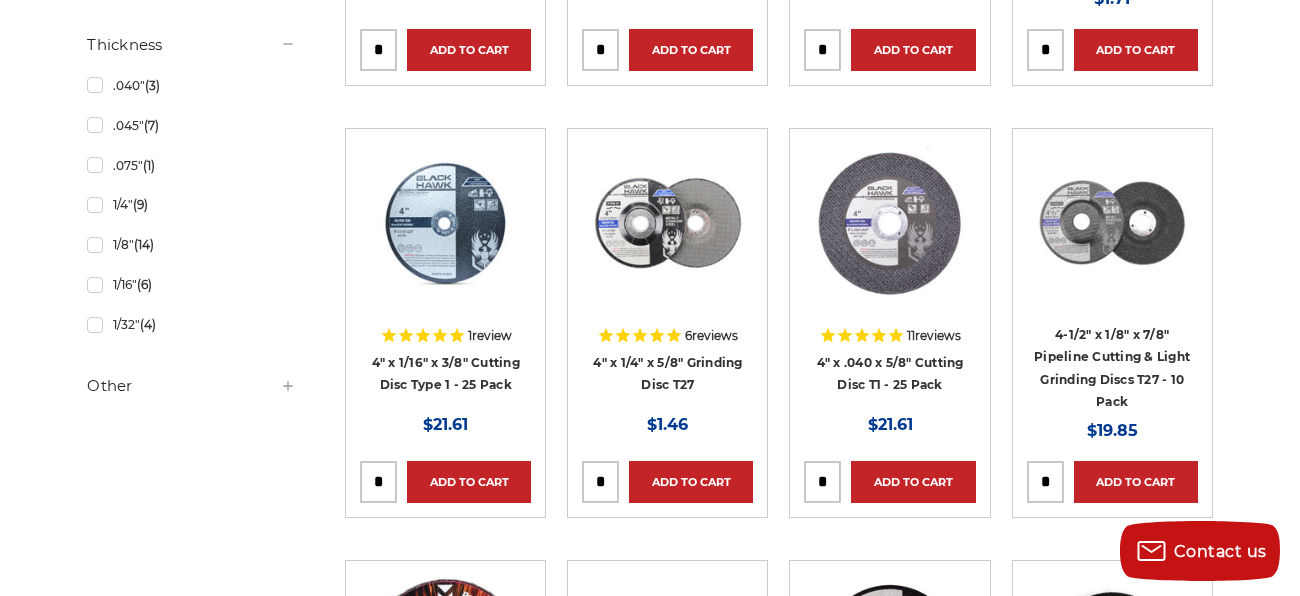 scroll, scrollTop: 1398, scrollLeft: 0, axis: vertical 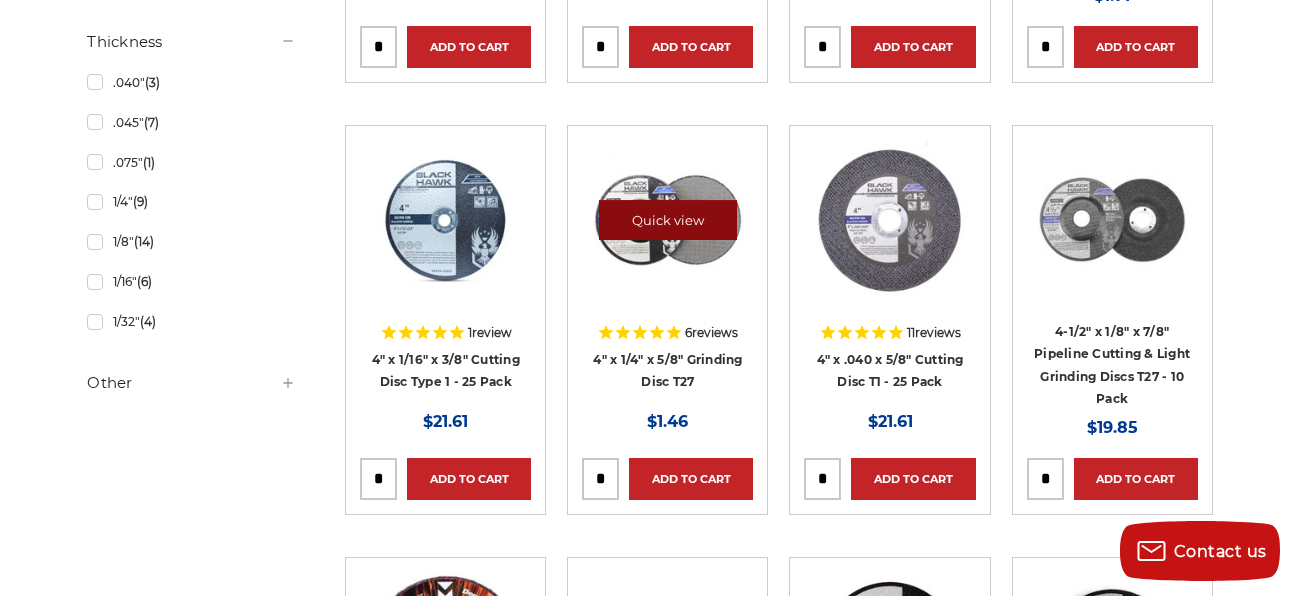 click on "Quick view" at bounding box center [668, 220] 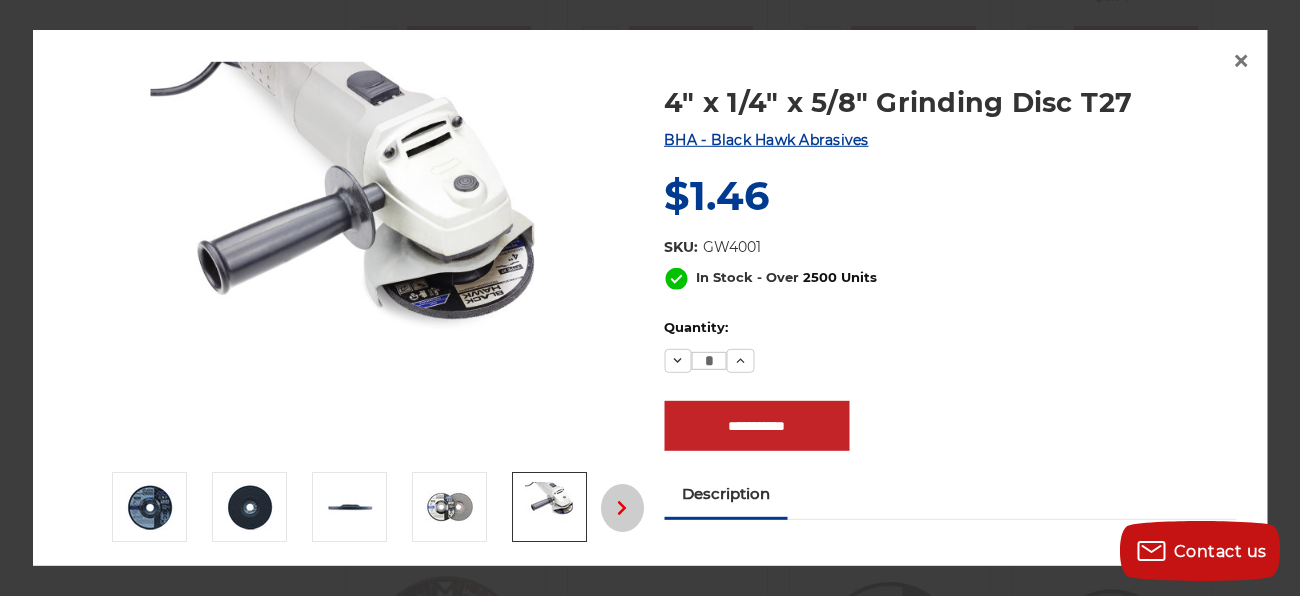 click 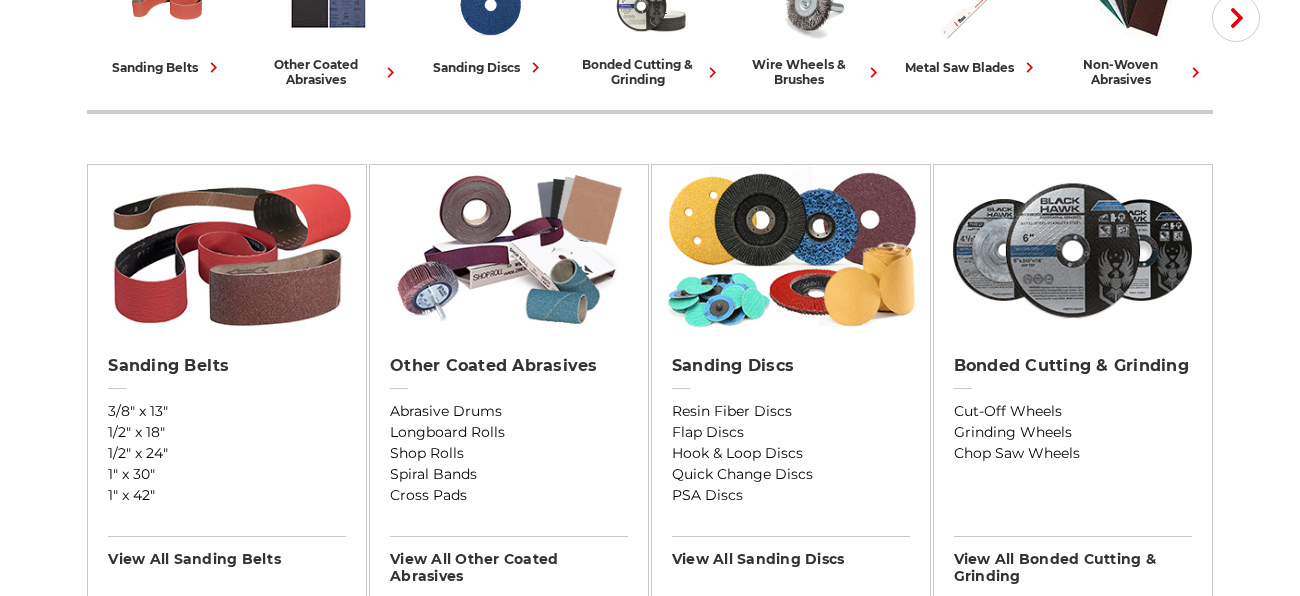 scroll, scrollTop: 599, scrollLeft: 0, axis: vertical 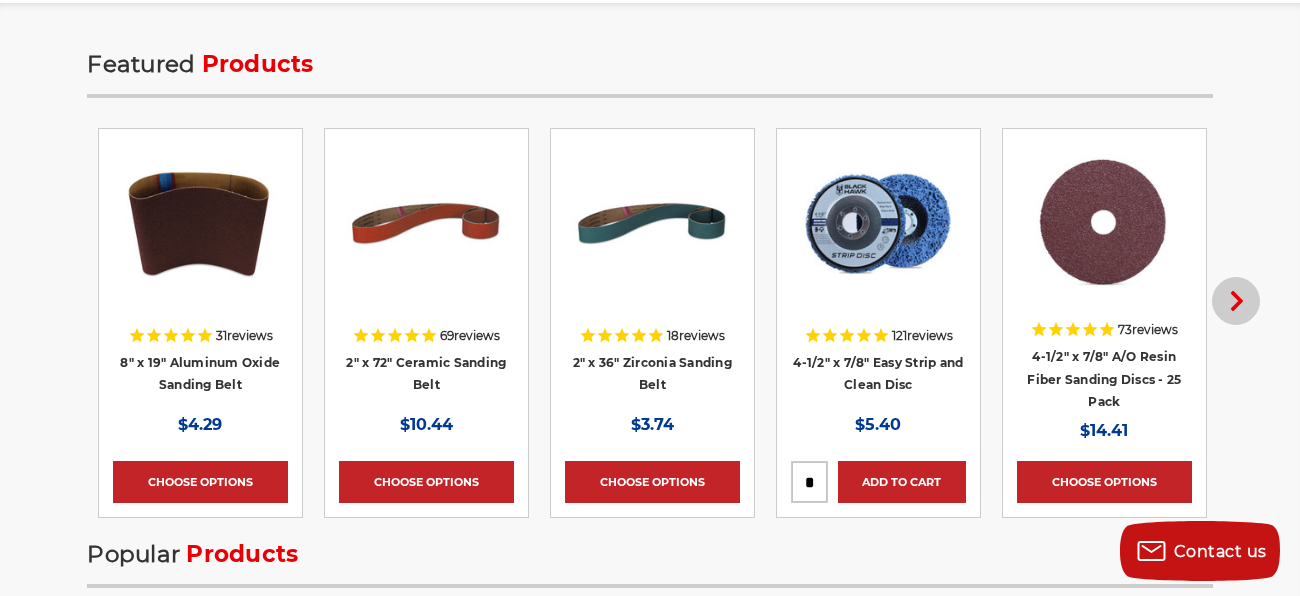 click 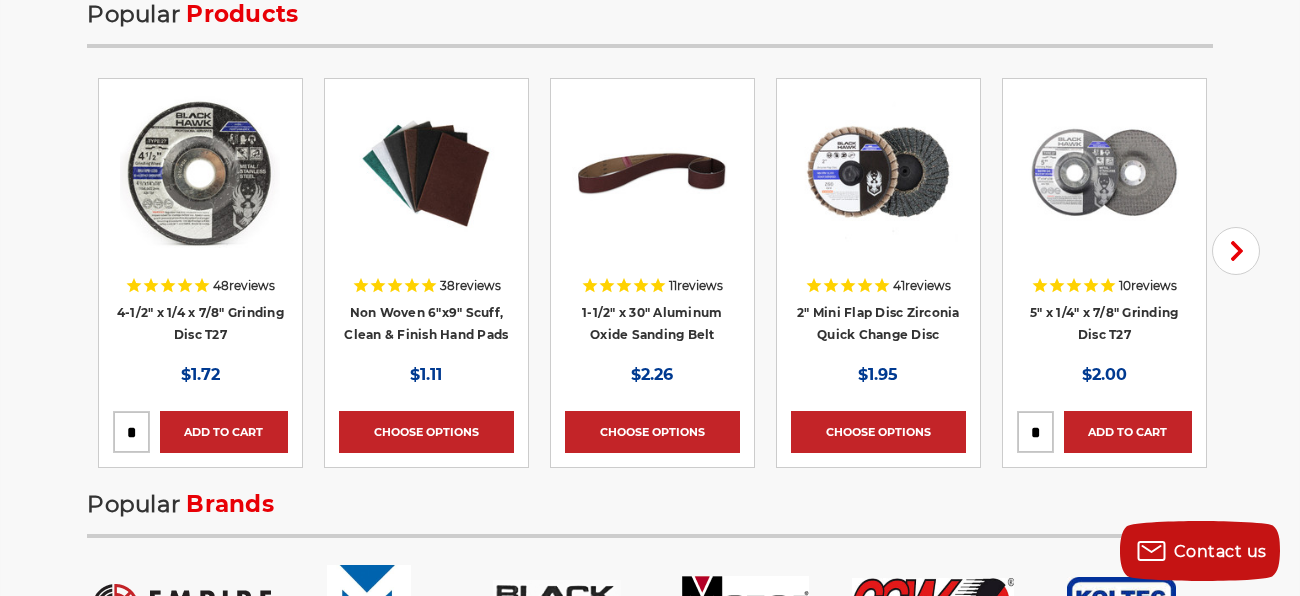 scroll, scrollTop: 3180, scrollLeft: 0, axis: vertical 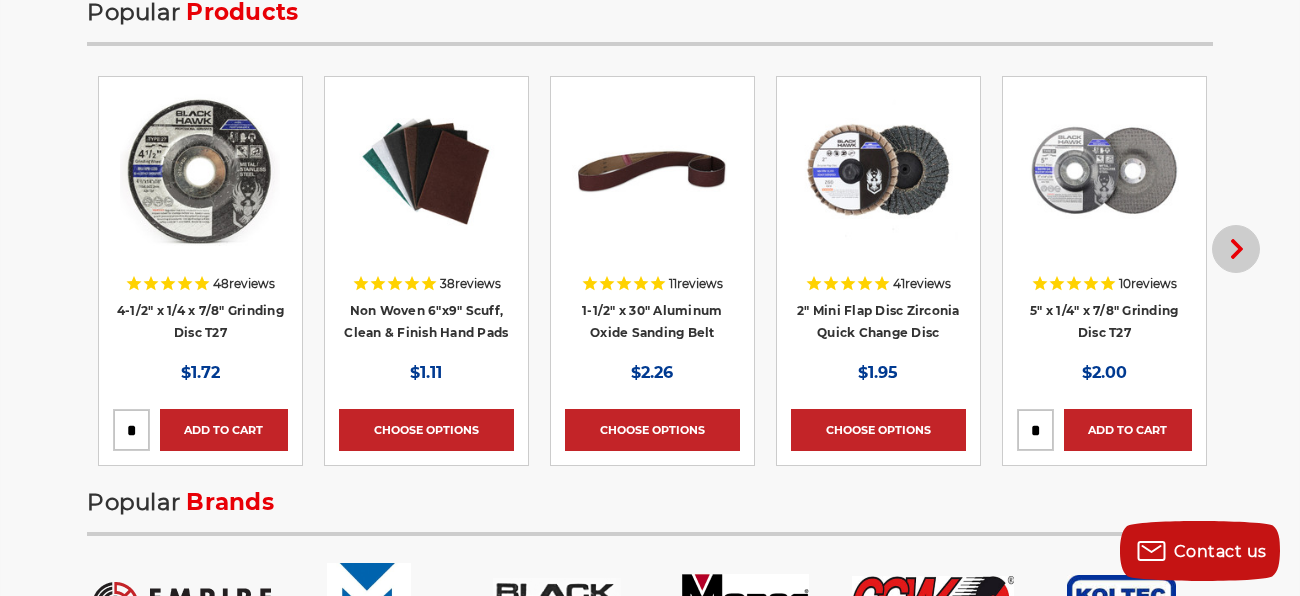 click 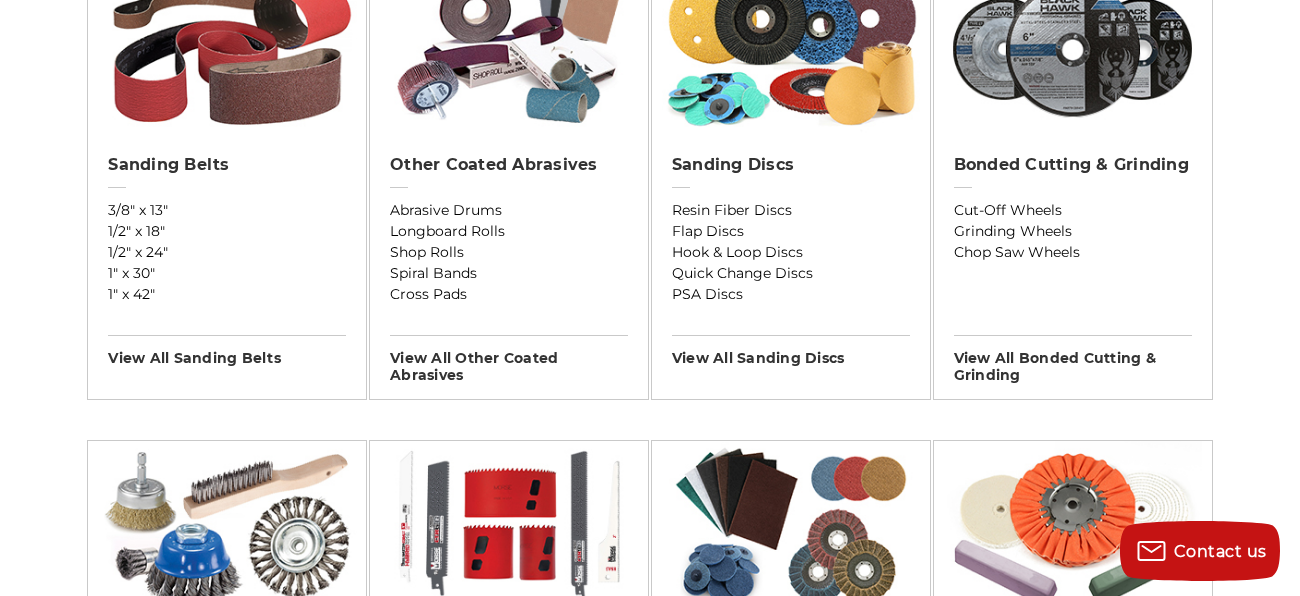 scroll, scrollTop: 782, scrollLeft: 0, axis: vertical 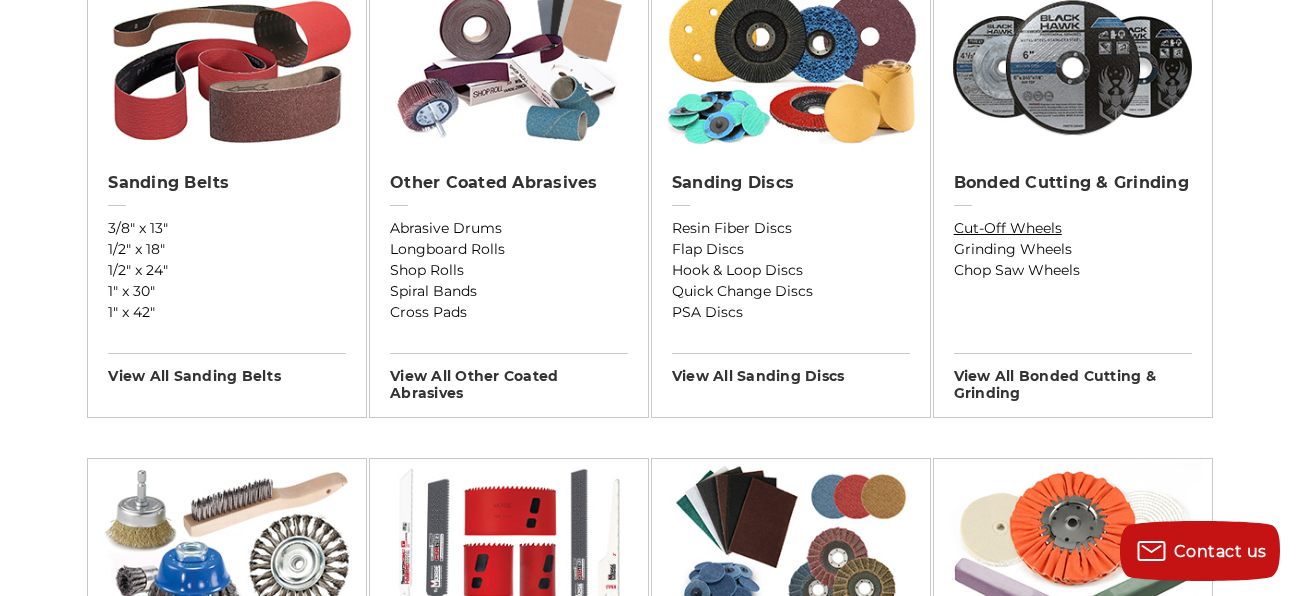 click on "Cut-Off Wheels" at bounding box center [1073, 228] 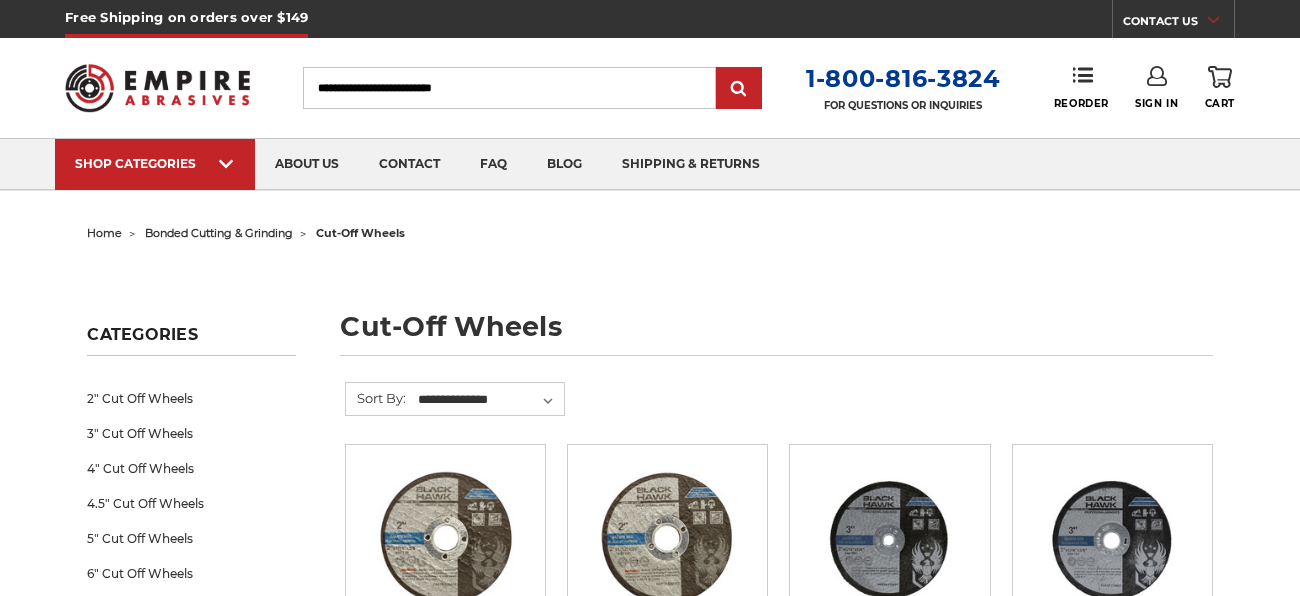 scroll, scrollTop: 39, scrollLeft: 0, axis: vertical 